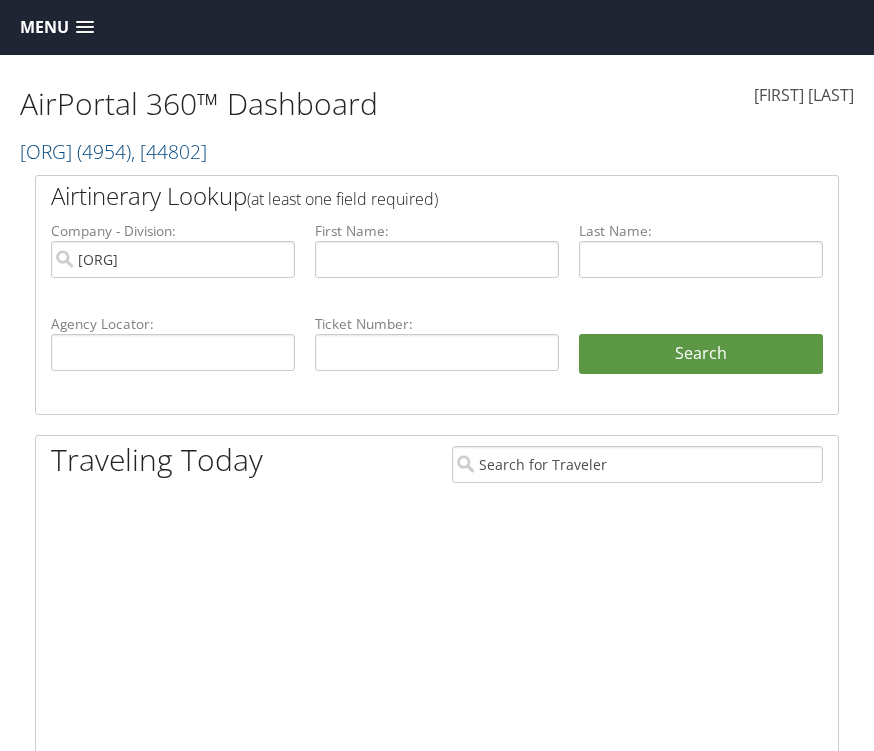 scroll, scrollTop: 0, scrollLeft: 0, axis: both 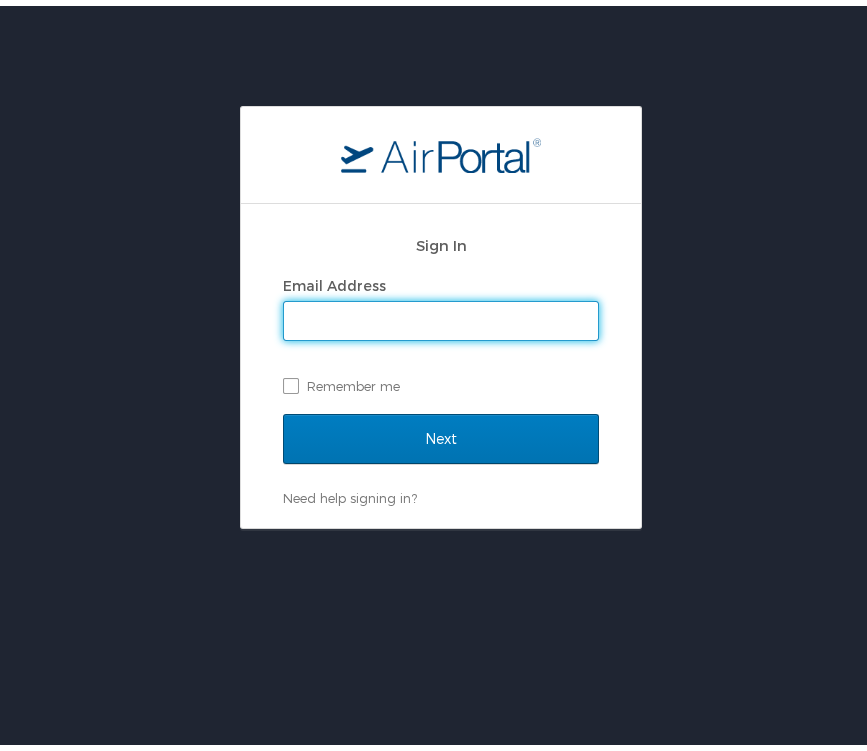 click on "Email Address" at bounding box center (441, 315) 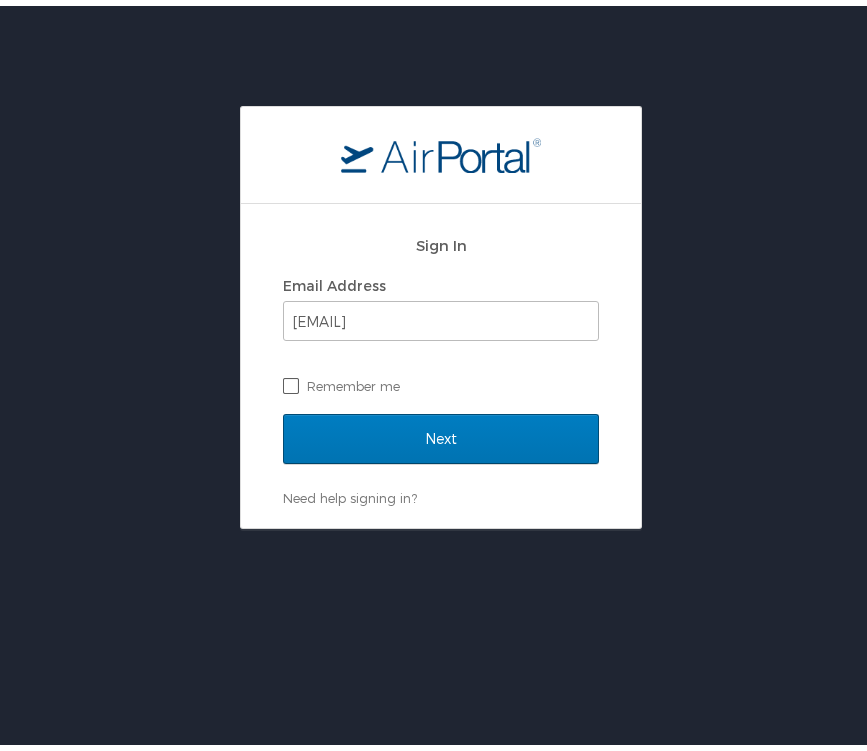 click on "Remember me" at bounding box center [441, 380] 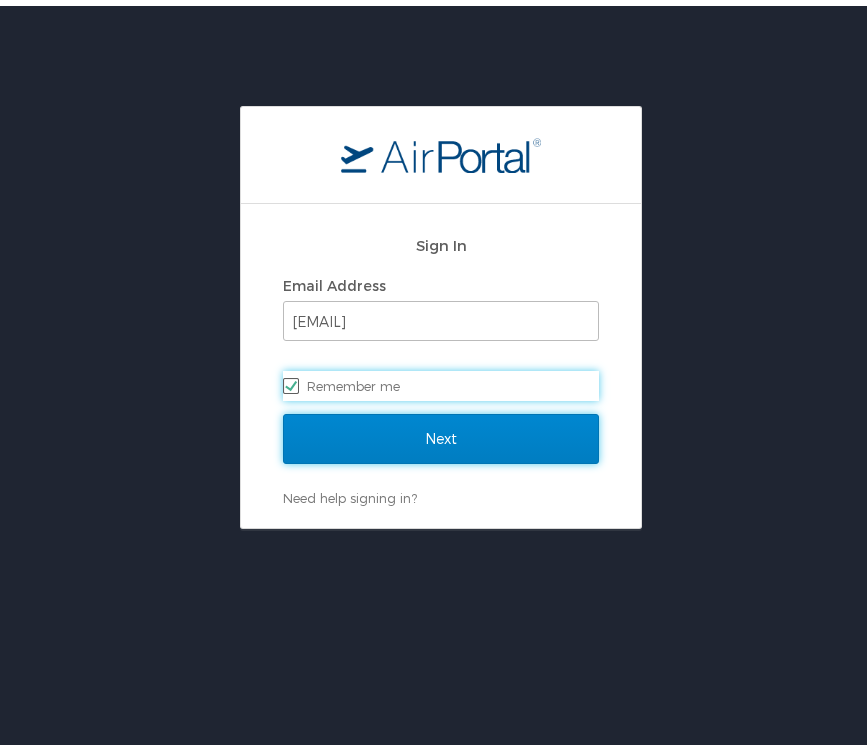 click on "Next" at bounding box center (441, 433) 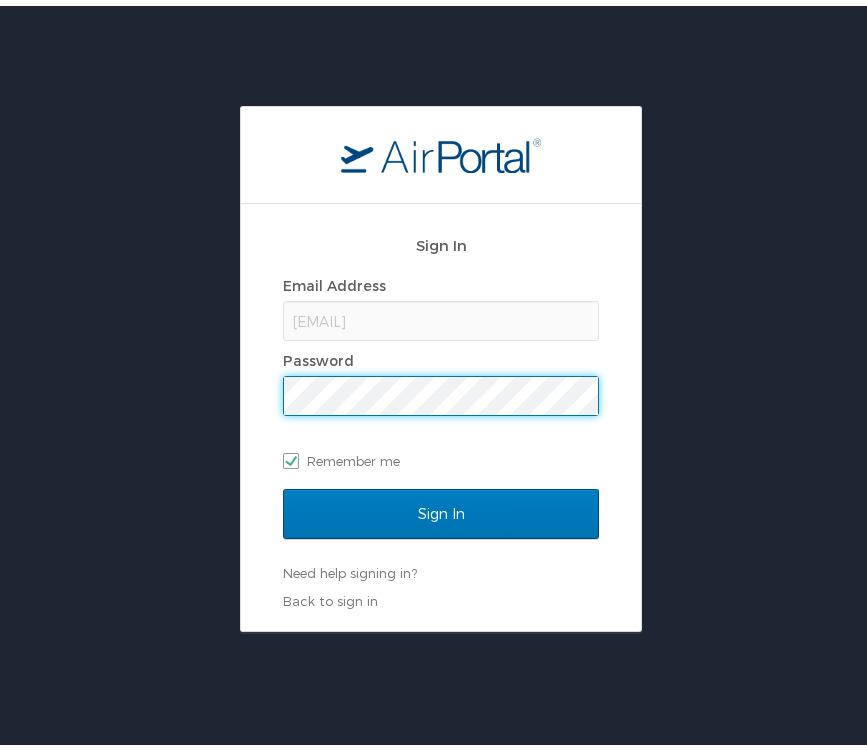 scroll, scrollTop: 0, scrollLeft: 0, axis: both 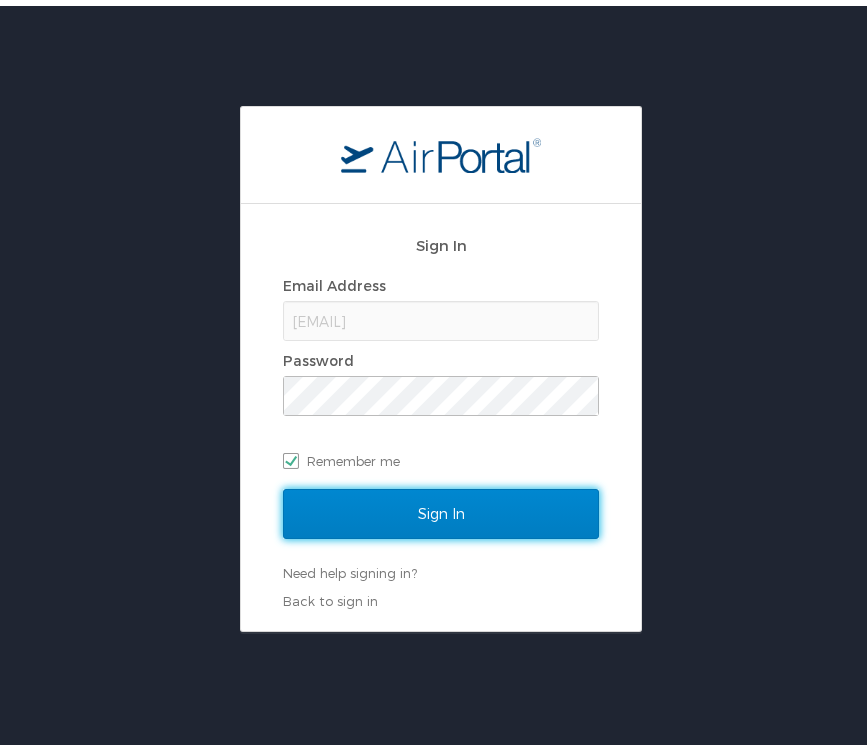 click on "Sign In" at bounding box center (441, 508) 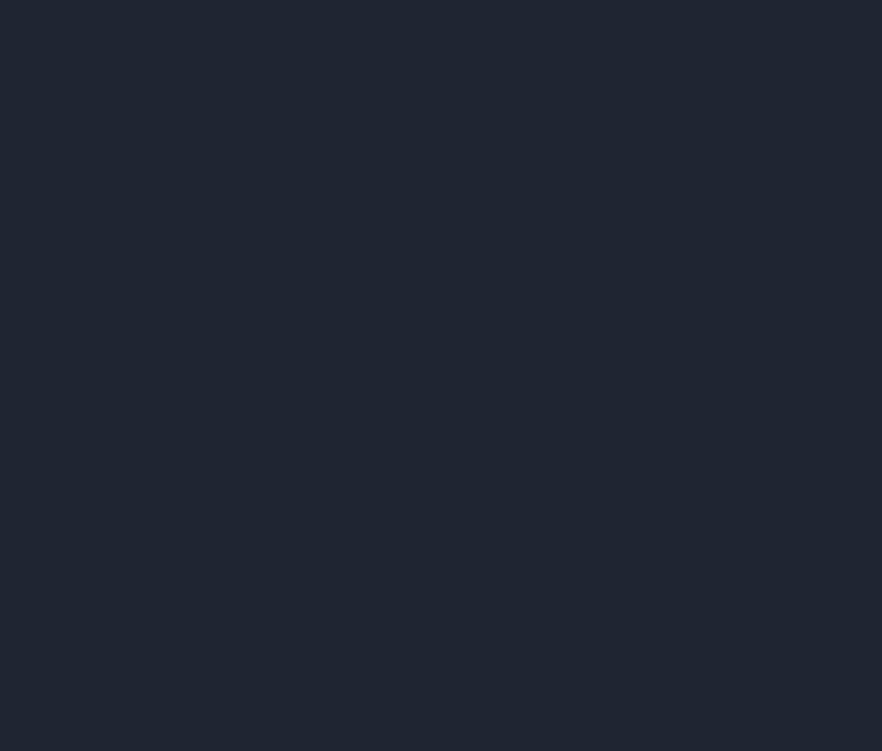 scroll, scrollTop: 0, scrollLeft: 0, axis: both 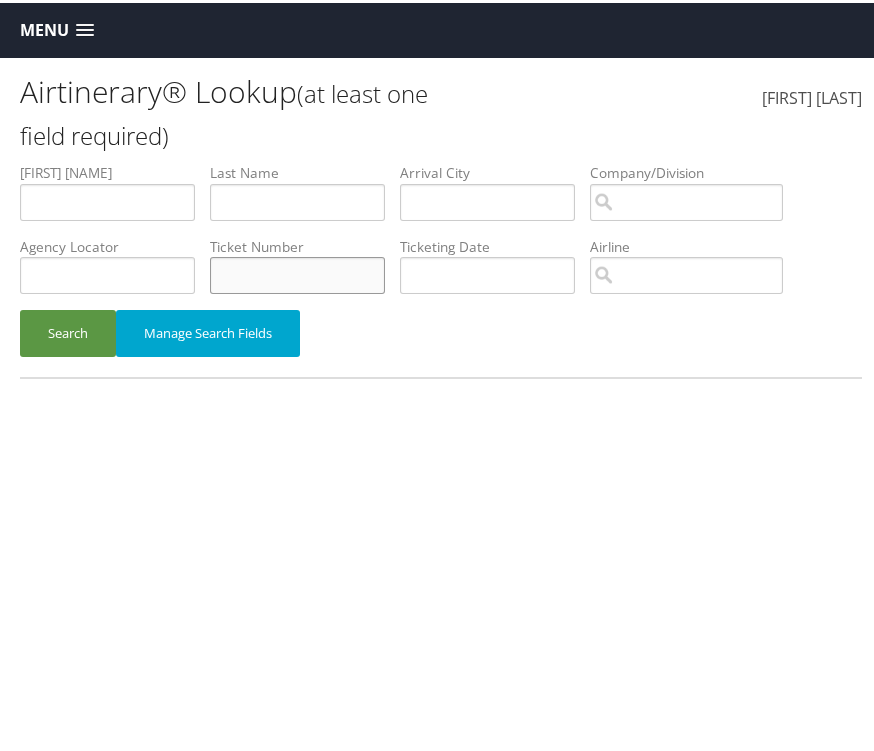 click at bounding box center (107, 199) 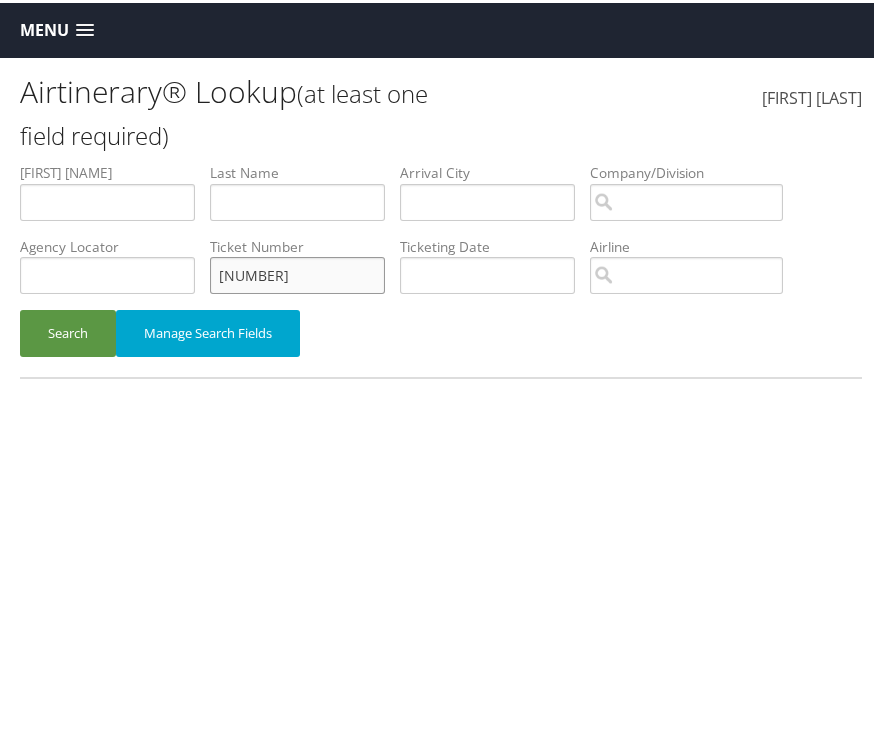 type on "[NUMBER]" 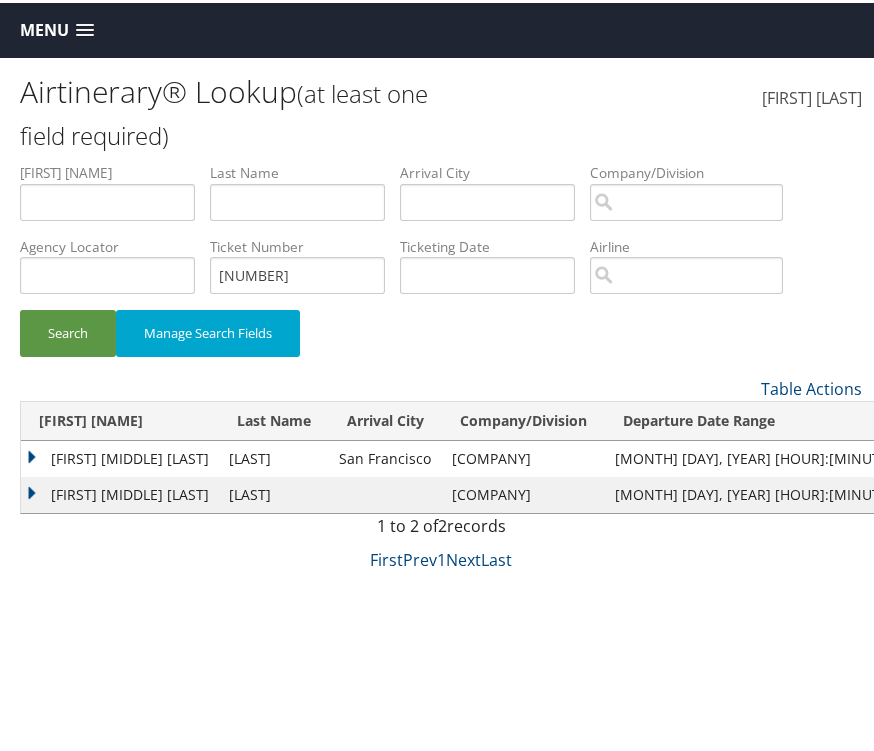 click on "[FIRST] [MIDDLE] [LAST]" at bounding box center (120, 492) 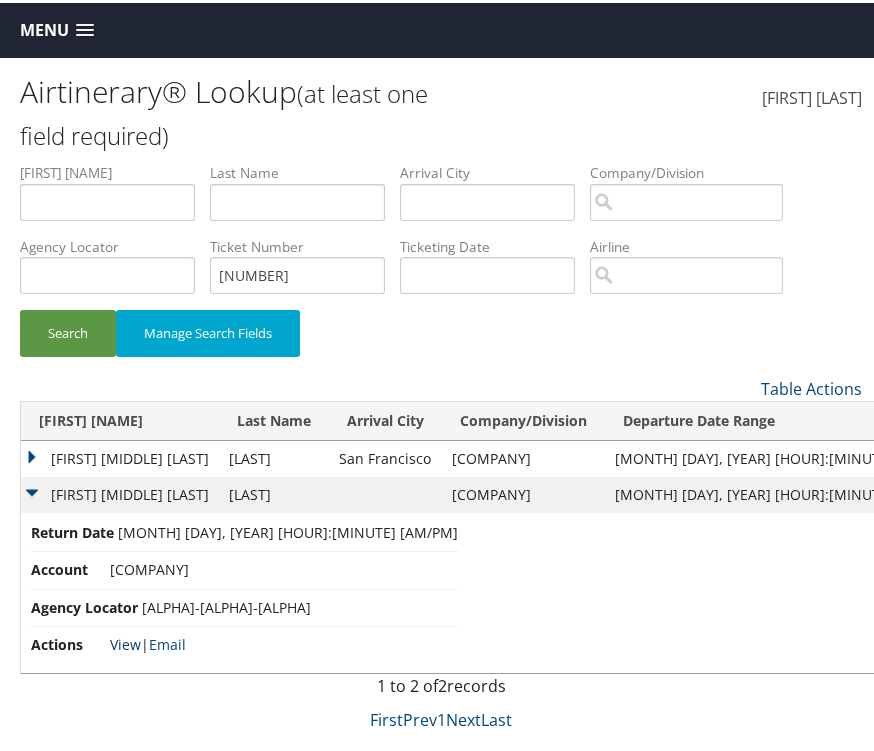 click on "View" at bounding box center [125, 641] 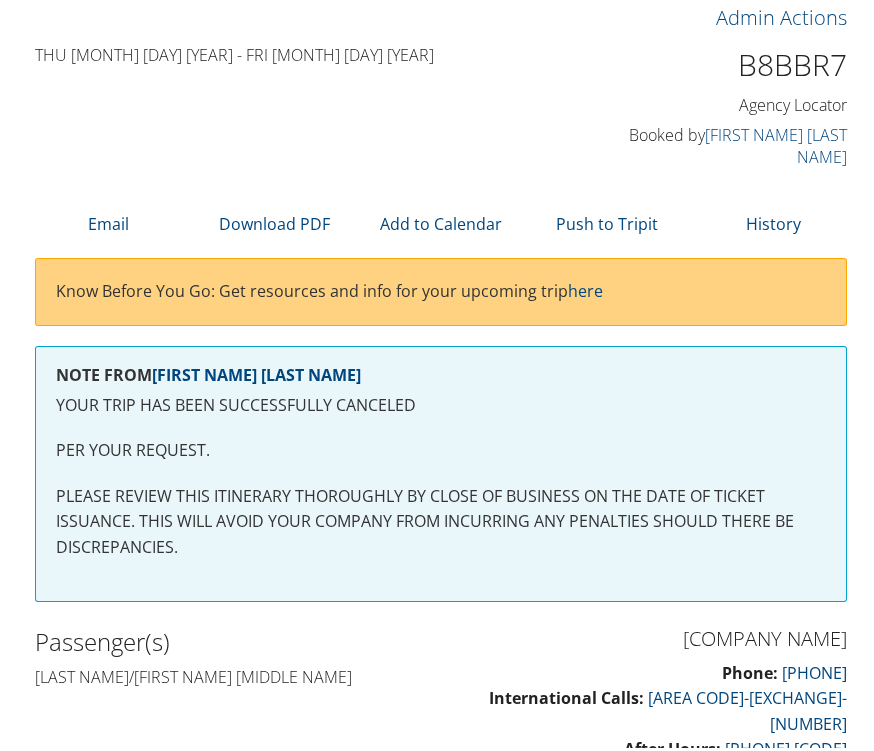 scroll, scrollTop: 70, scrollLeft: 0, axis: vertical 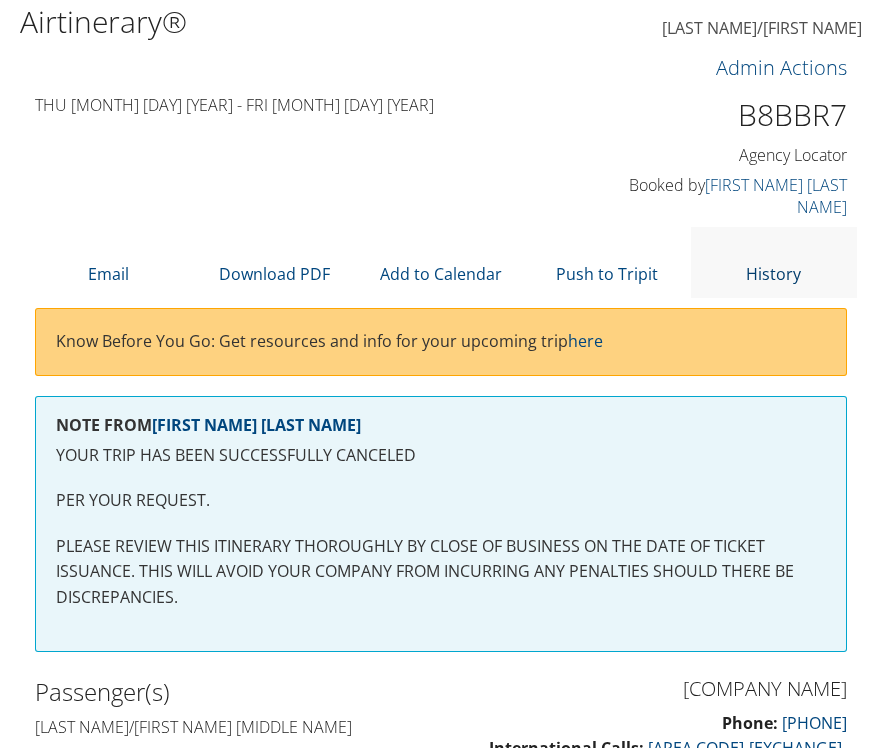 click at bounding box center [774, 246] 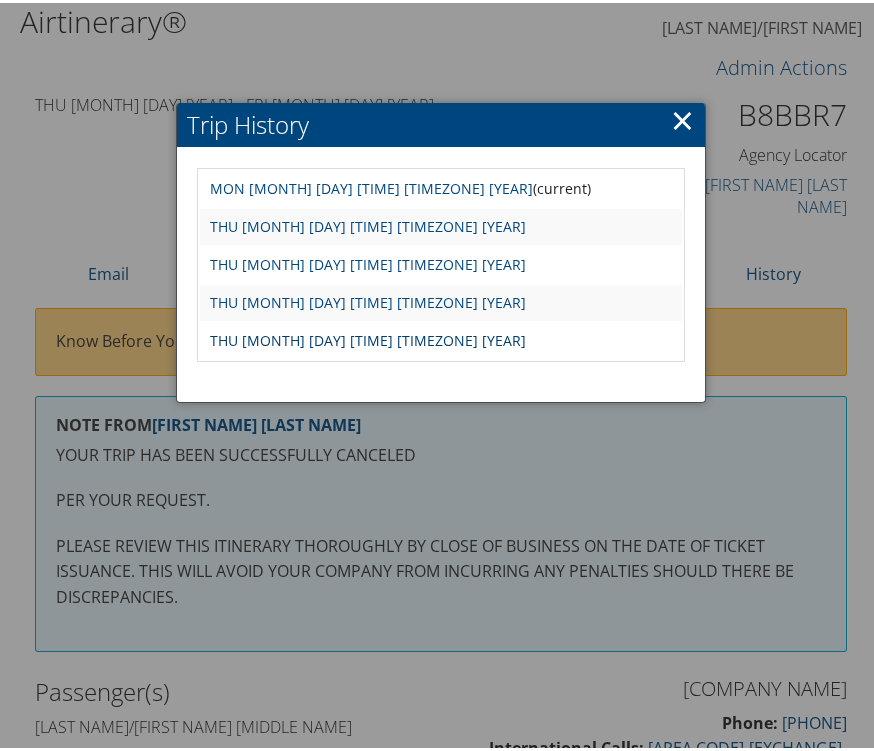 click on "Thu Jan 30 07:17:01 MST 2025" at bounding box center [368, 337] 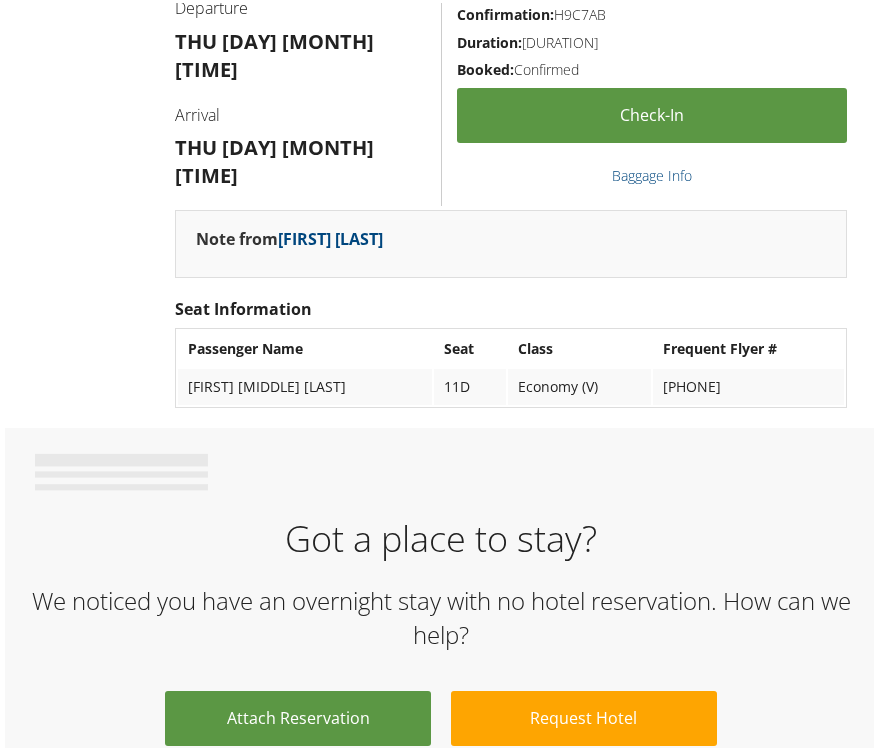 scroll, scrollTop: 721, scrollLeft: 0, axis: vertical 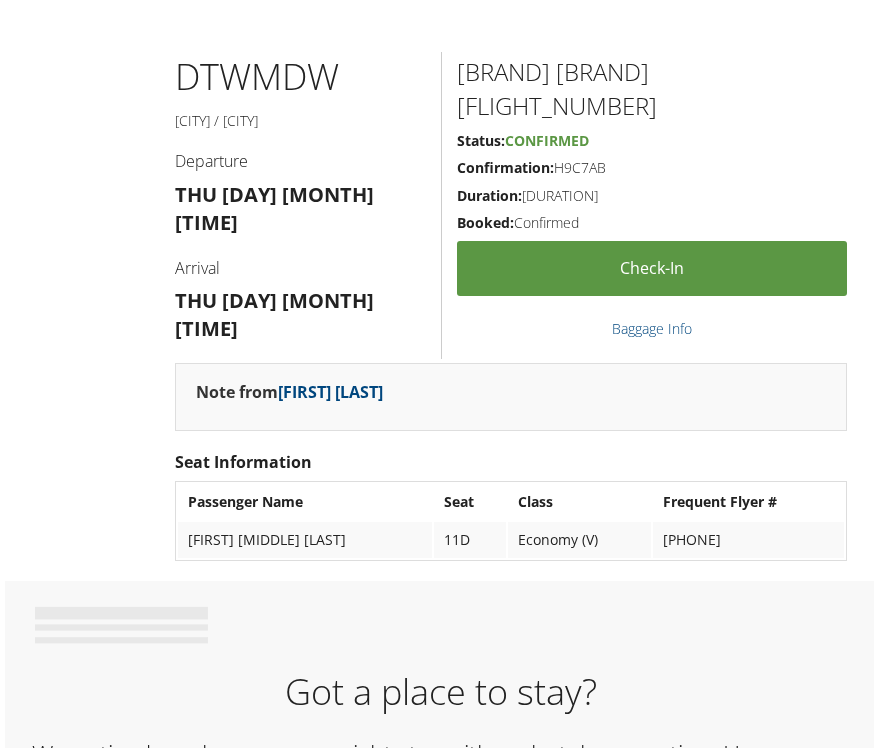 drag, startPoint x: 555, startPoint y: 145, endPoint x: 617, endPoint y: 140, distance: 62.201286 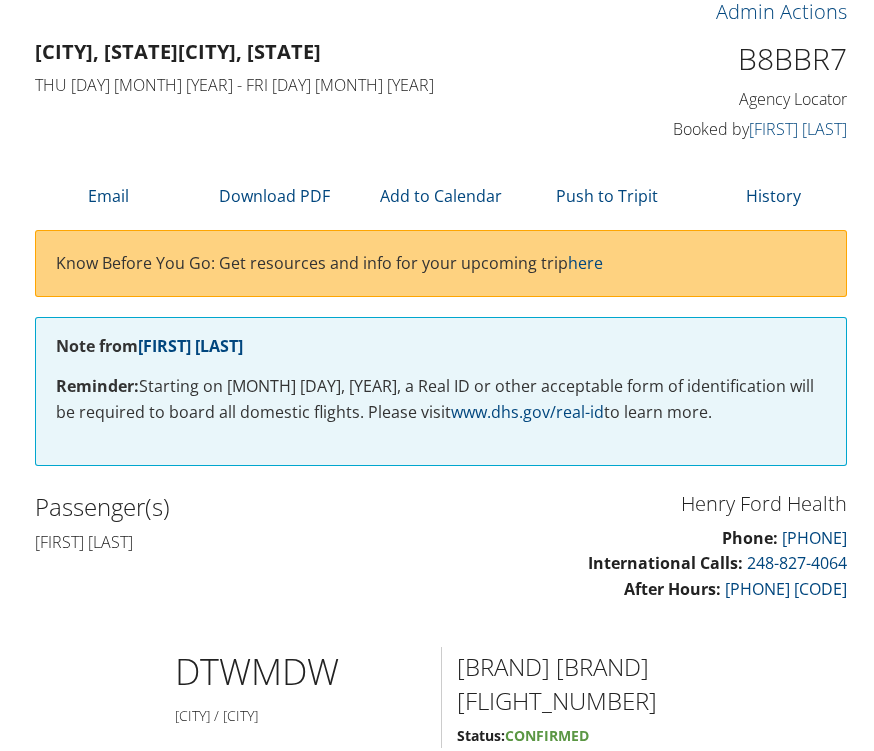 scroll, scrollTop: 121, scrollLeft: 0, axis: vertical 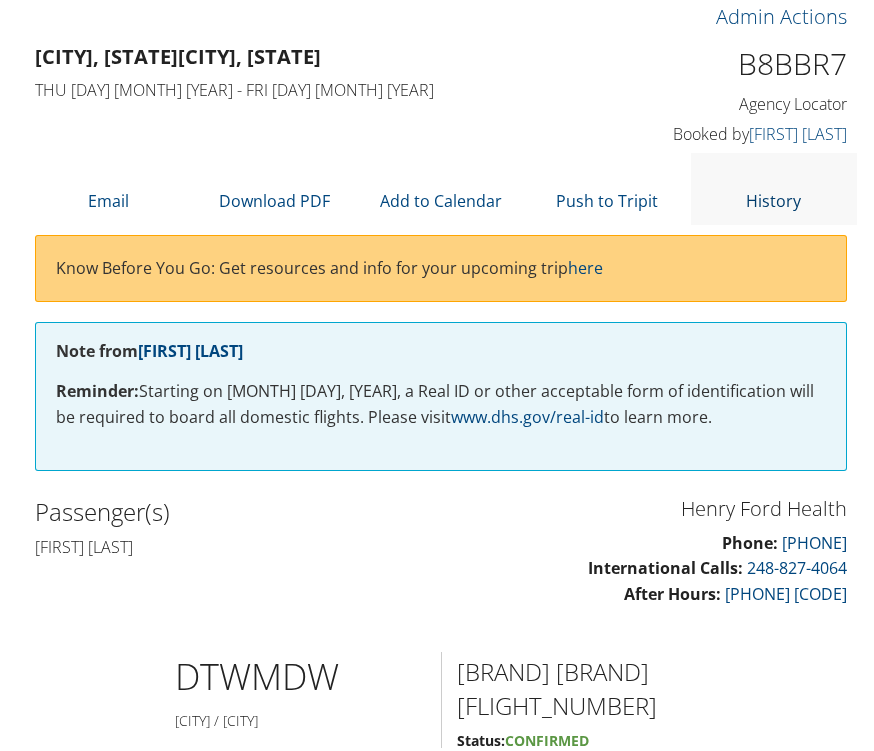 click at bounding box center [774, 172] 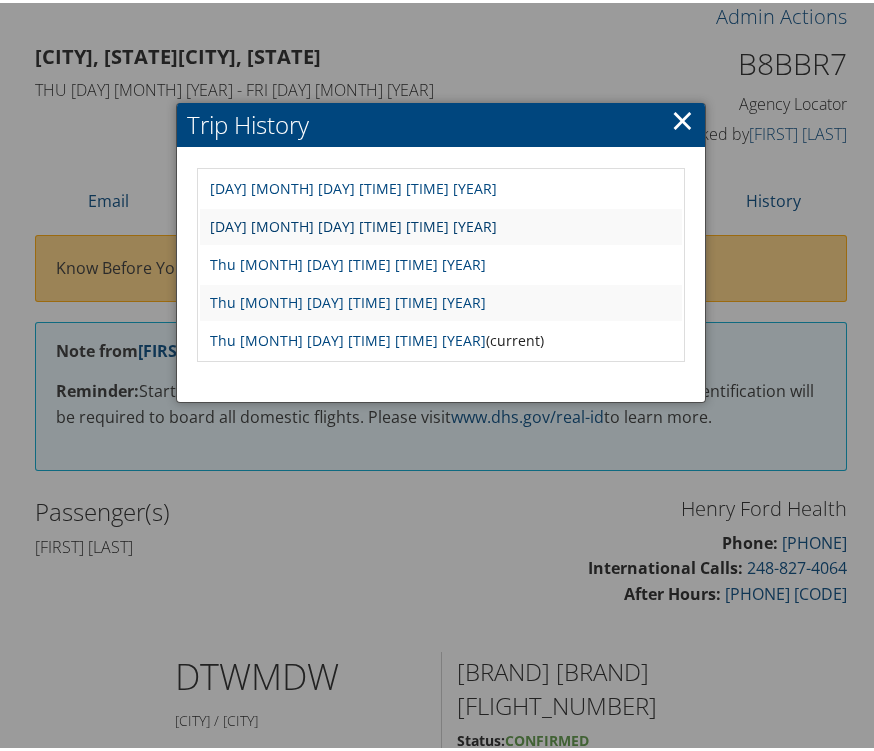click on "[DAY] [MONTH] [DAY] [TIME] [TIME] [YEAR]" at bounding box center (353, 223) 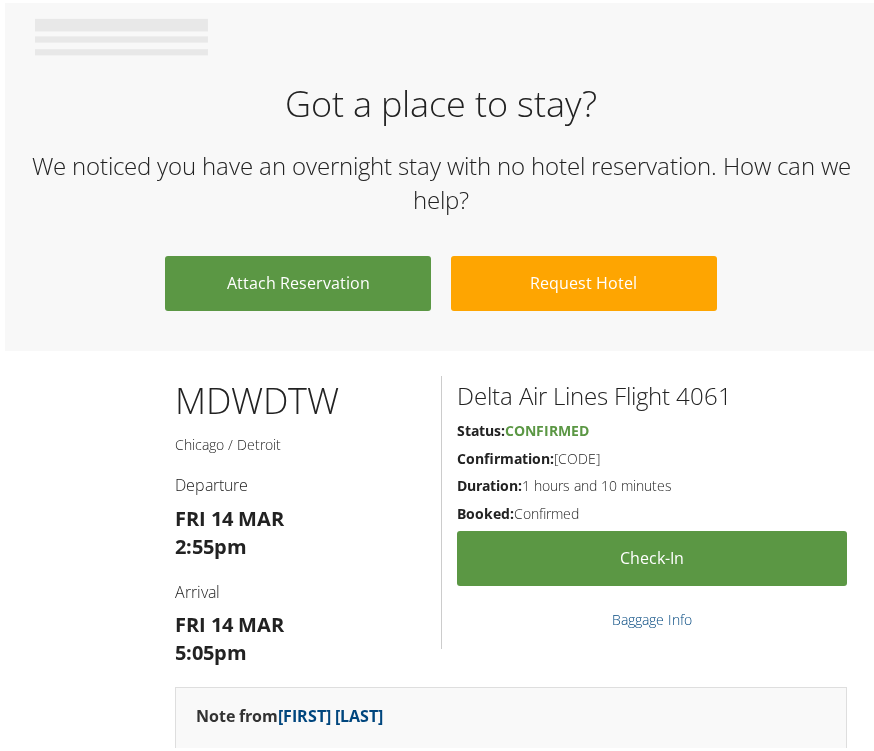 scroll, scrollTop: 706, scrollLeft: 0, axis: vertical 